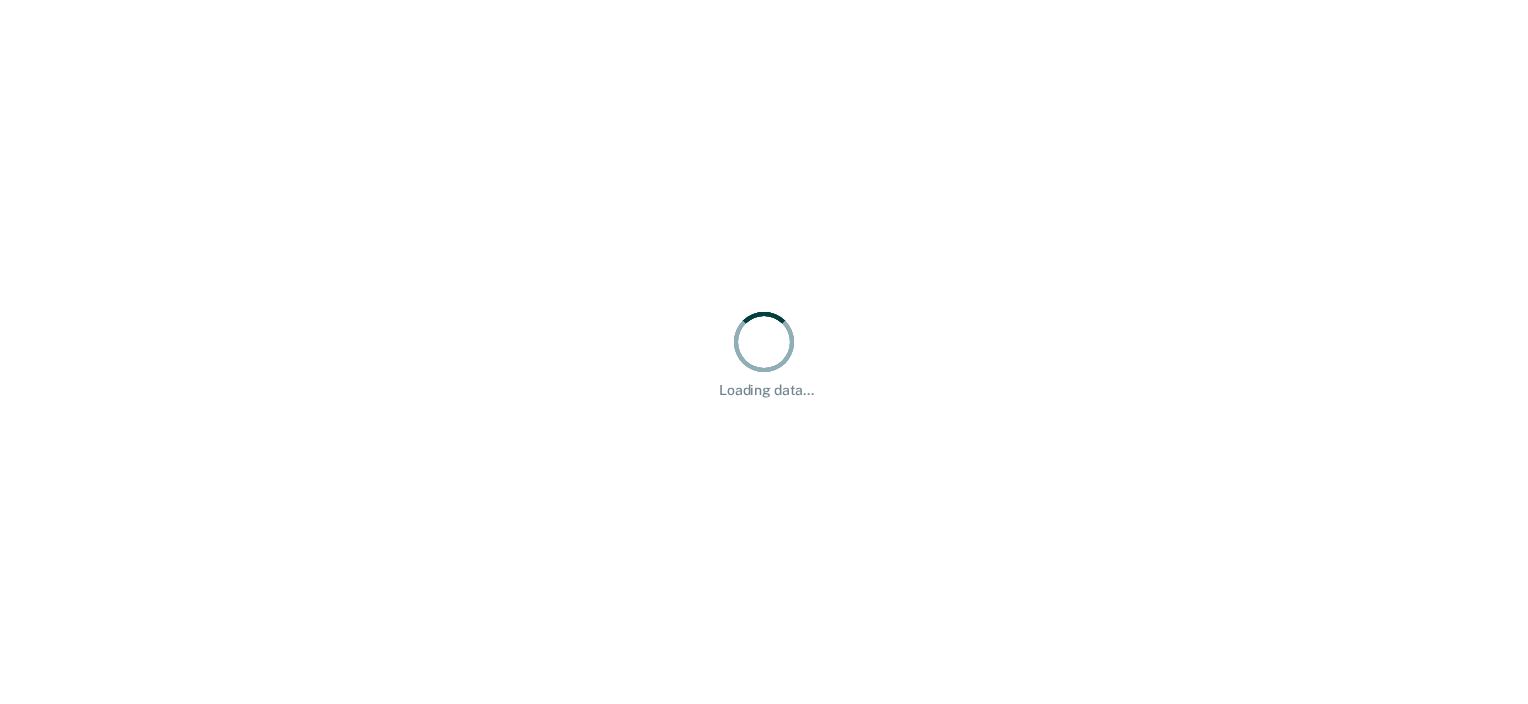 scroll, scrollTop: 0, scrollLeft: 0, axis: both 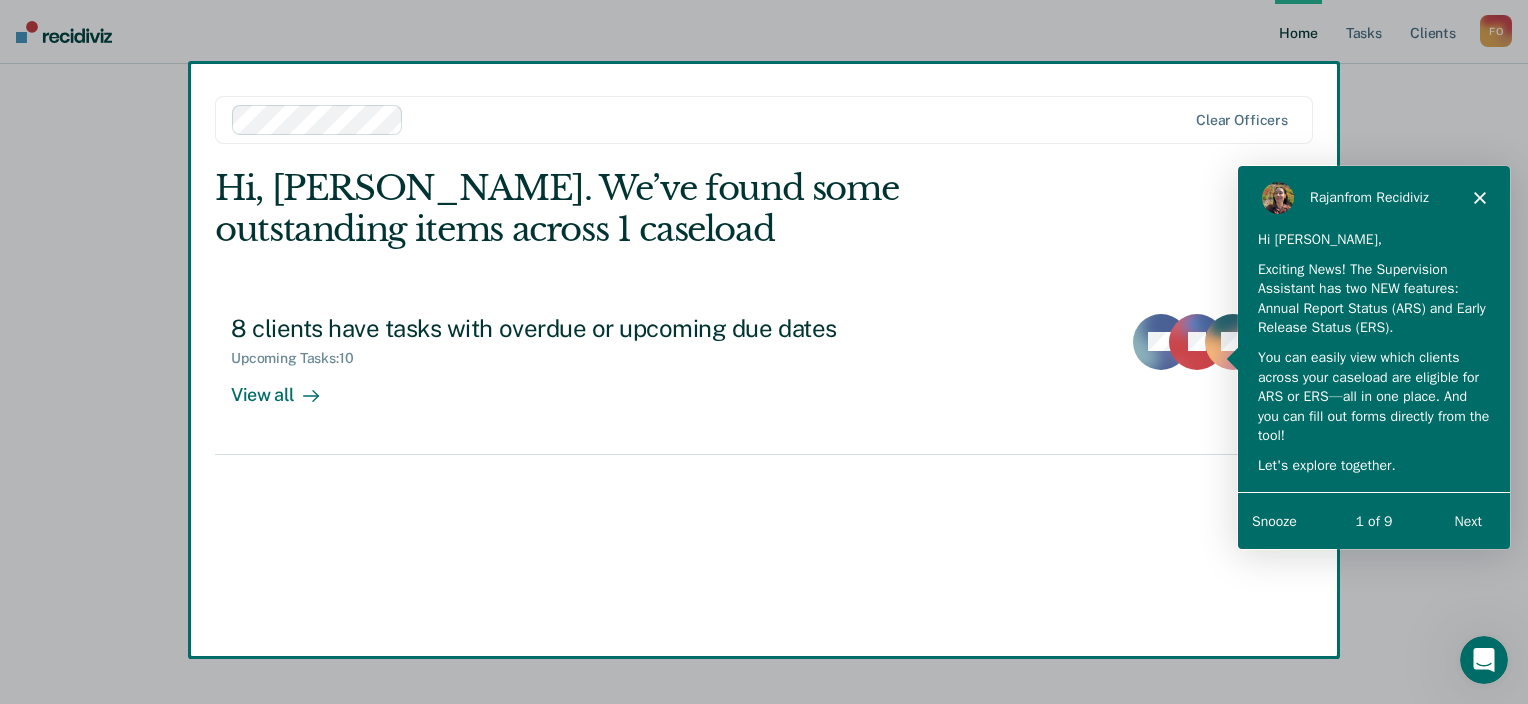 click on "Next" at bounding box center [1467, 520] 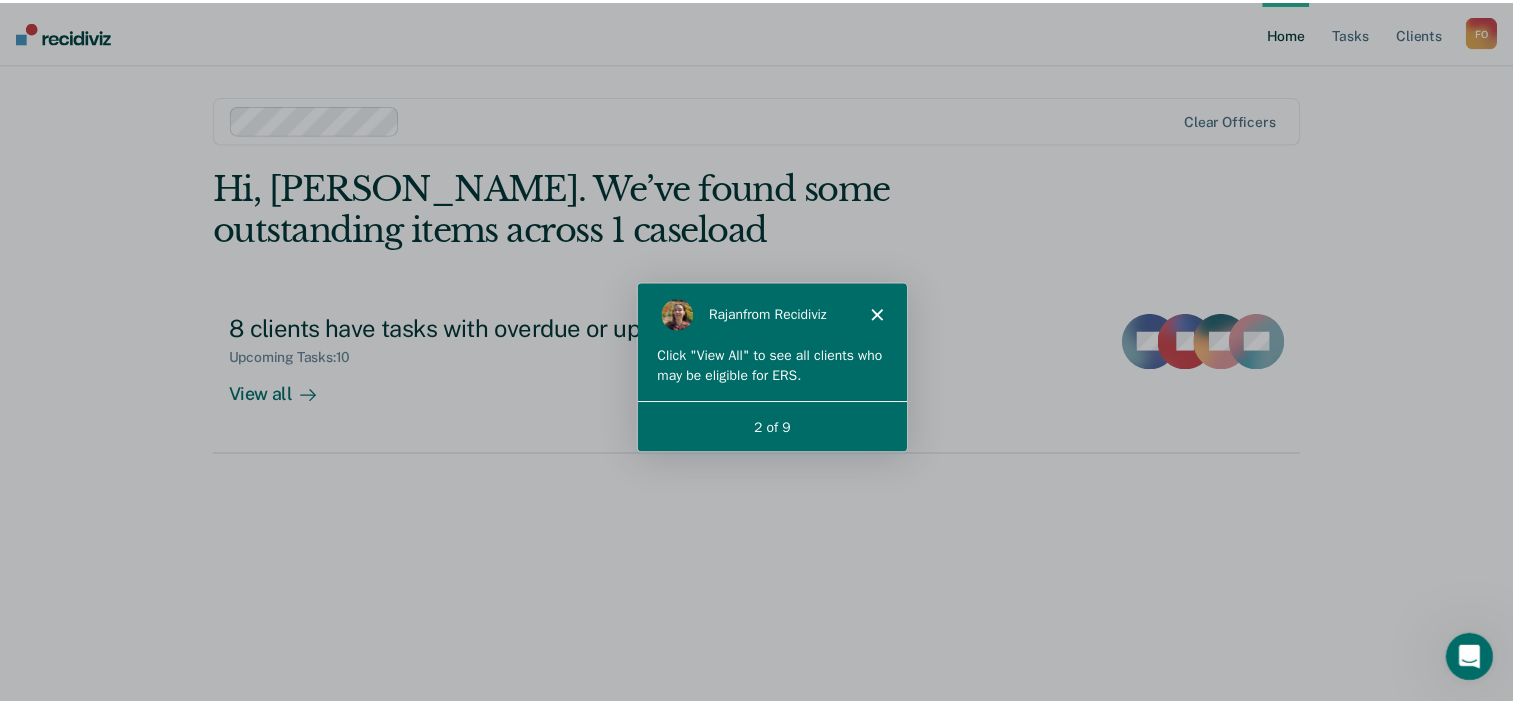 scroll, scrollTop: 0, scrollLeft: 0, axis: both 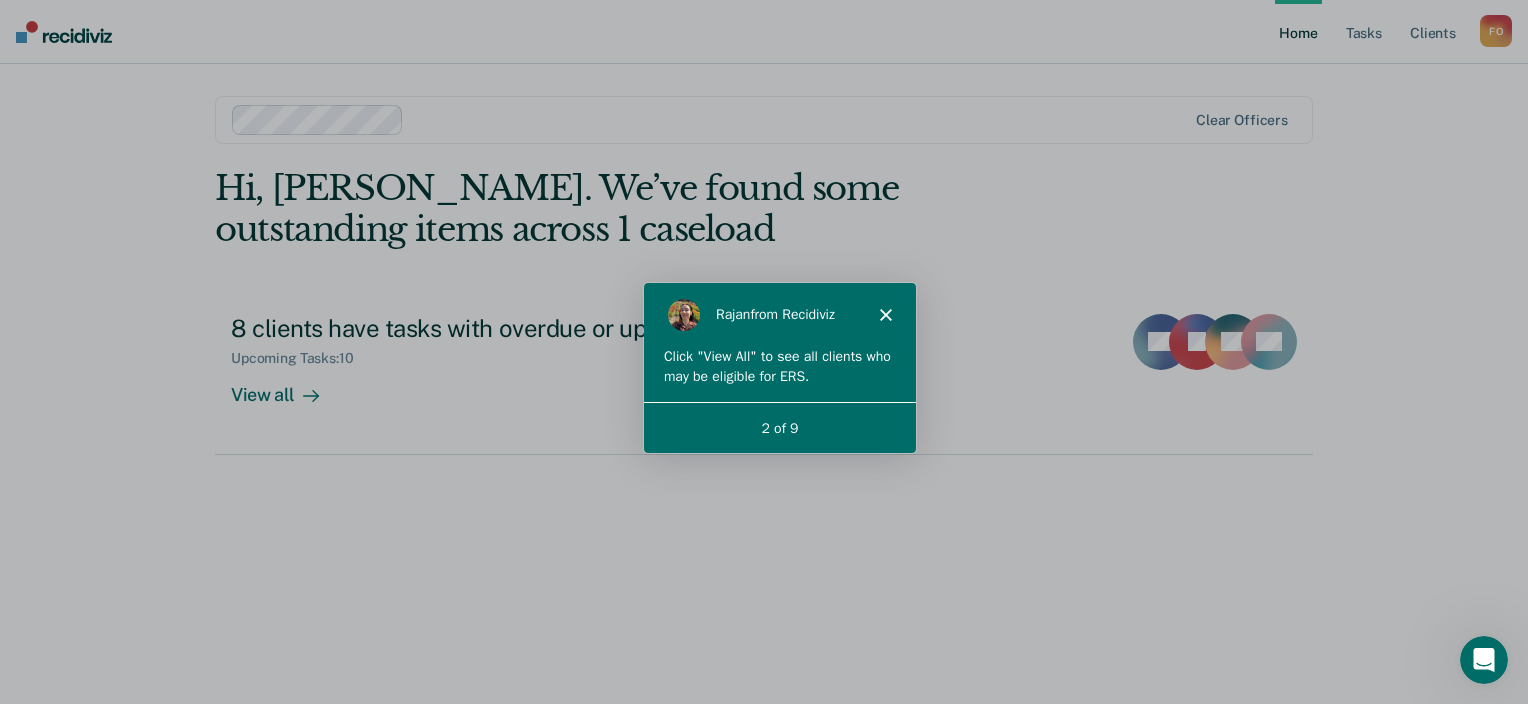 click 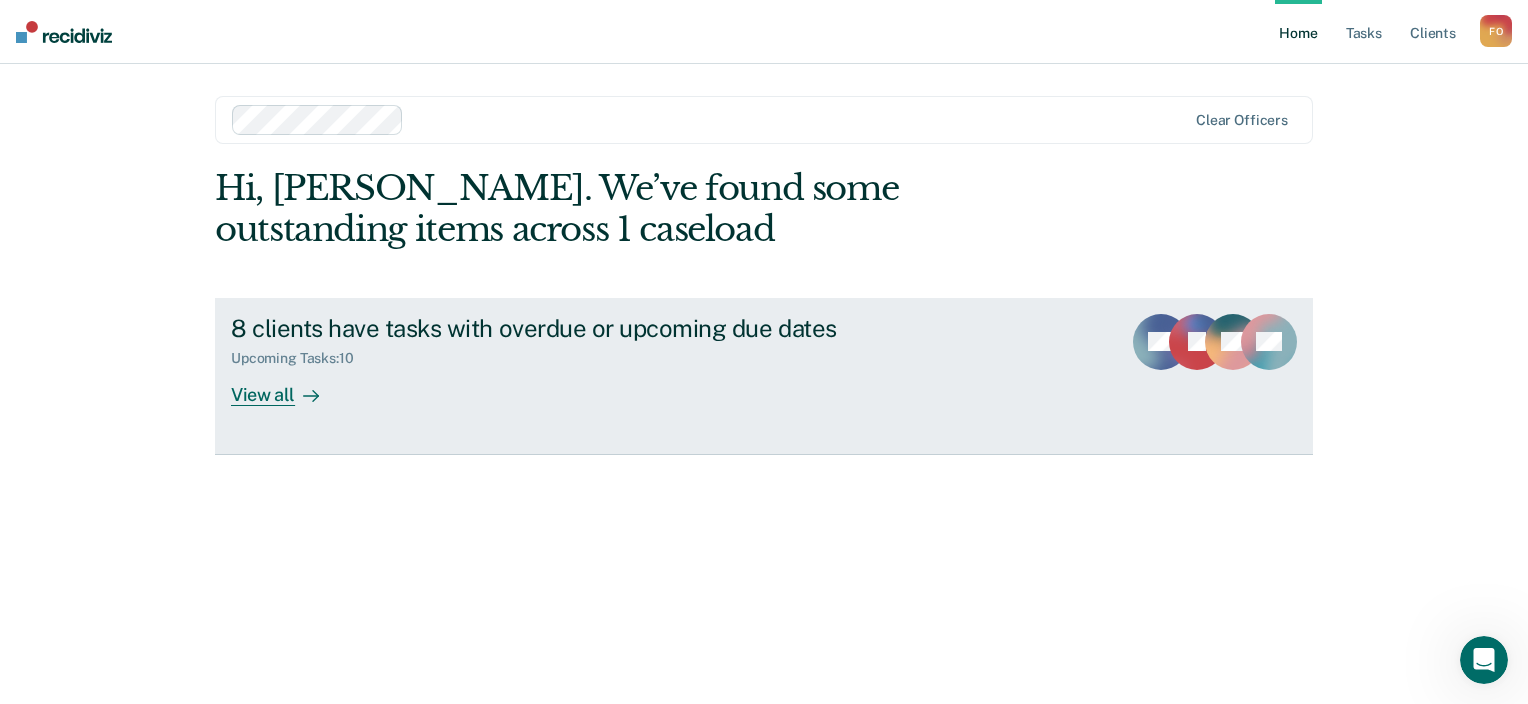 click on "View all" at bounding box center [287, 386] 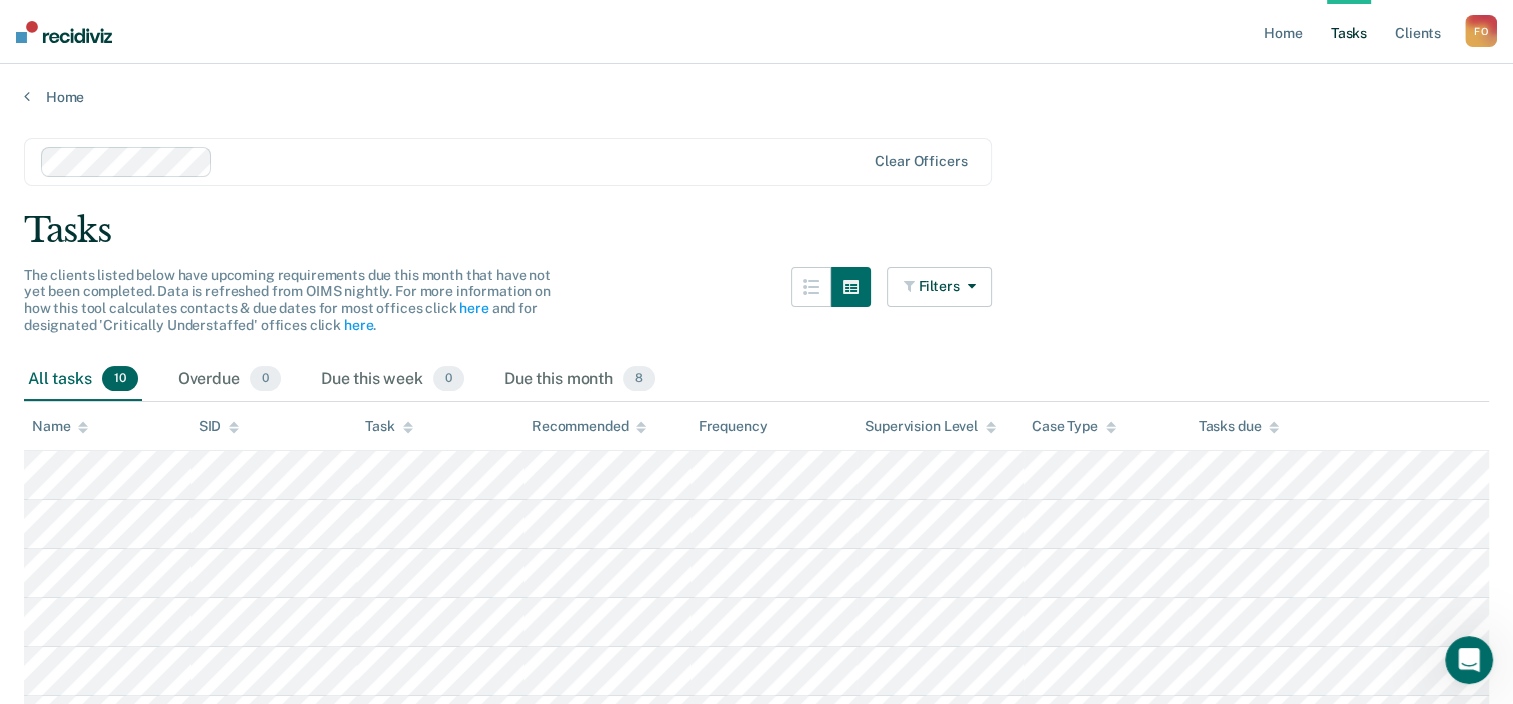 click on "Clear   officers Tasks The clients listed below have upcoming requirements due this month that have not yet been completed. Data is refreshed from OIMS nightly. For more information on how this tool calculates contacts & due dates for most offices click   here   and for designated 'Critically Understaffed' offices click   here .  Filters Contact Type Collateral Contact 1 ONLY Home Contact, Sch. 0 ONLY Home Contact, Unsch. 1 ONLY Home Contact, Misc. 0 ONLY In-Custody Contact 0 ONLY Office Contact 1 ONLY Field Contact, Sch. 0 ONLY Field Contact, Unsch. 0 ONLY Electronic Contact, Sch. 0 ONLY Electronic Contact, Unsch. 0 ONLY Electronic or Office Contact 3 ONLY Generic Contact 0 ONLY Assessments 4 ONLY Supervision Level Annual 0 ONLY Low 0 ONLY Low-Moderate 4 ONLY Moderate 5 ONLY High 0 ONLY In-custody 0 ONLY Case Type Regular 0 ONLY Annual 0 ONLY Sex offender 10 ONLY Substance abuse - phase 1 0 ONLY Substance abuse - phase 2 0 ONLY Substance abuse - phase 3 0 ONLY Mentally ill 0 ONLY Intellectually disabled 0 0" at bounding box center (756, 560) 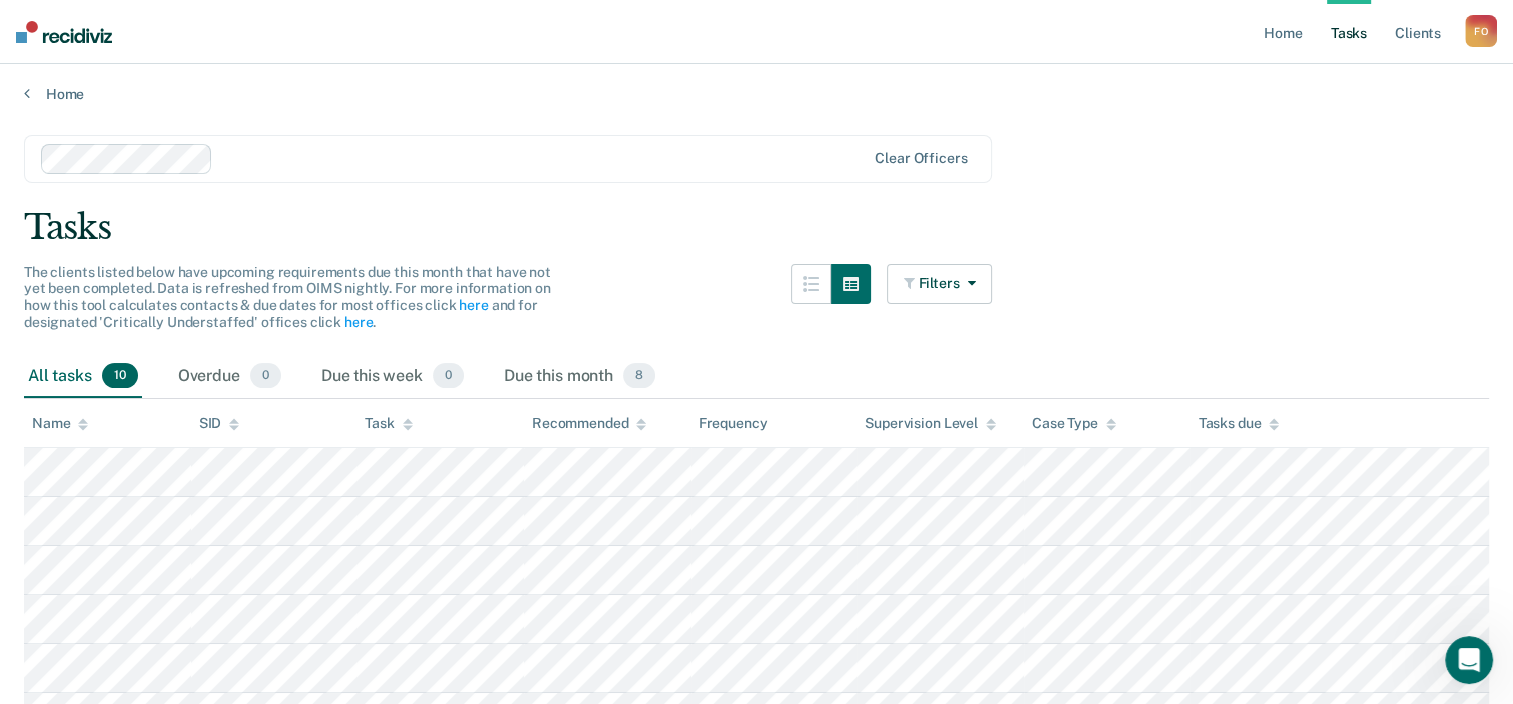 scroll, scrollTop: 0, scrollLeft: 0, axis: both 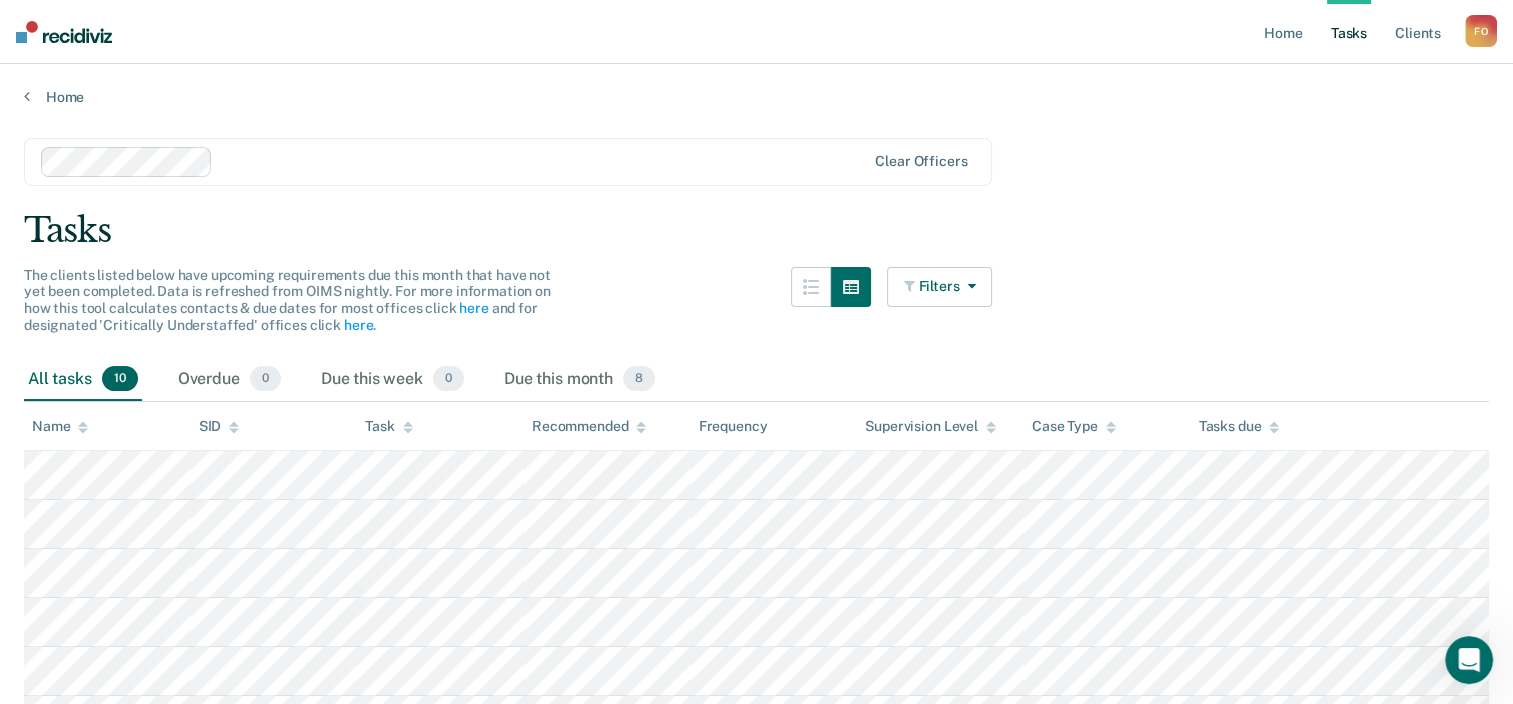click at bounding box center [967, 286] 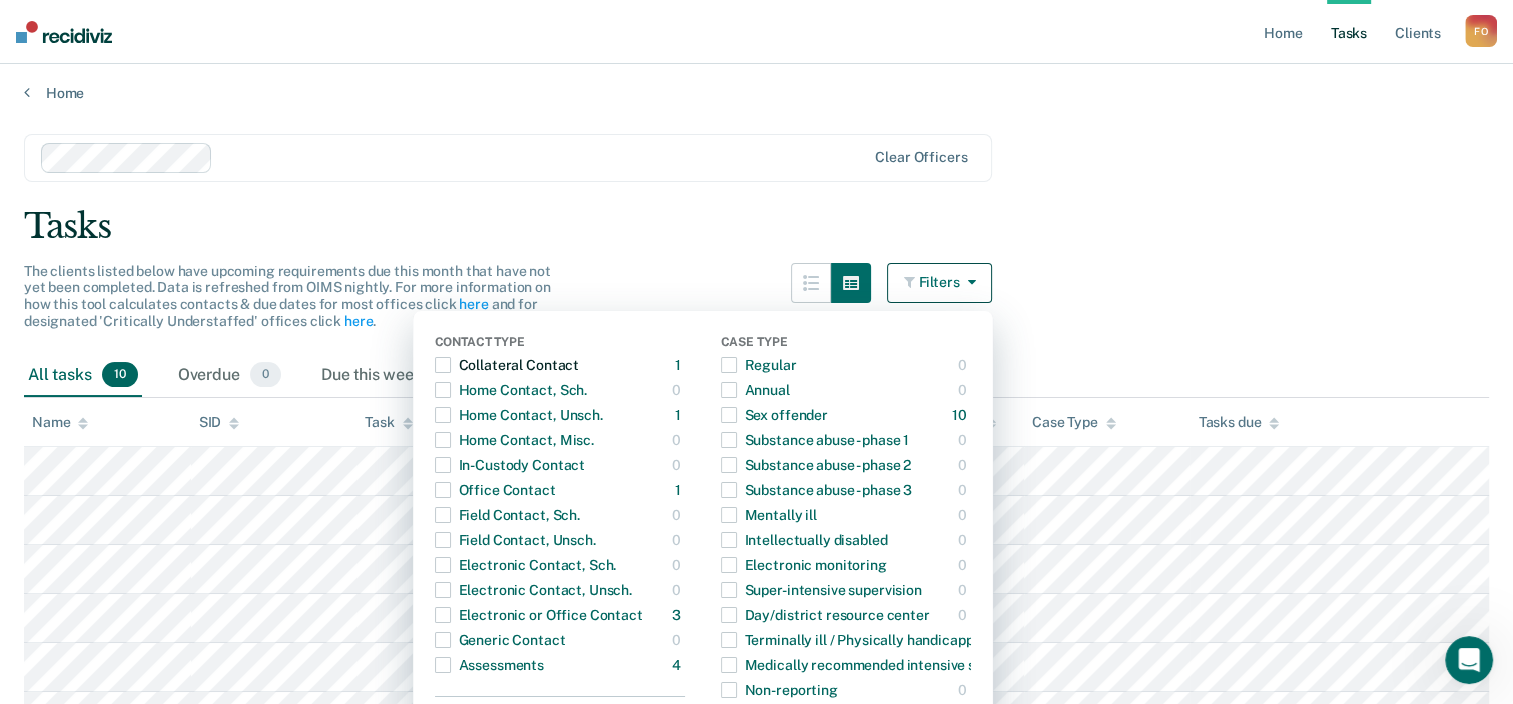 scroll, scrollTop: 0, scrollLeft: 0, axis: both 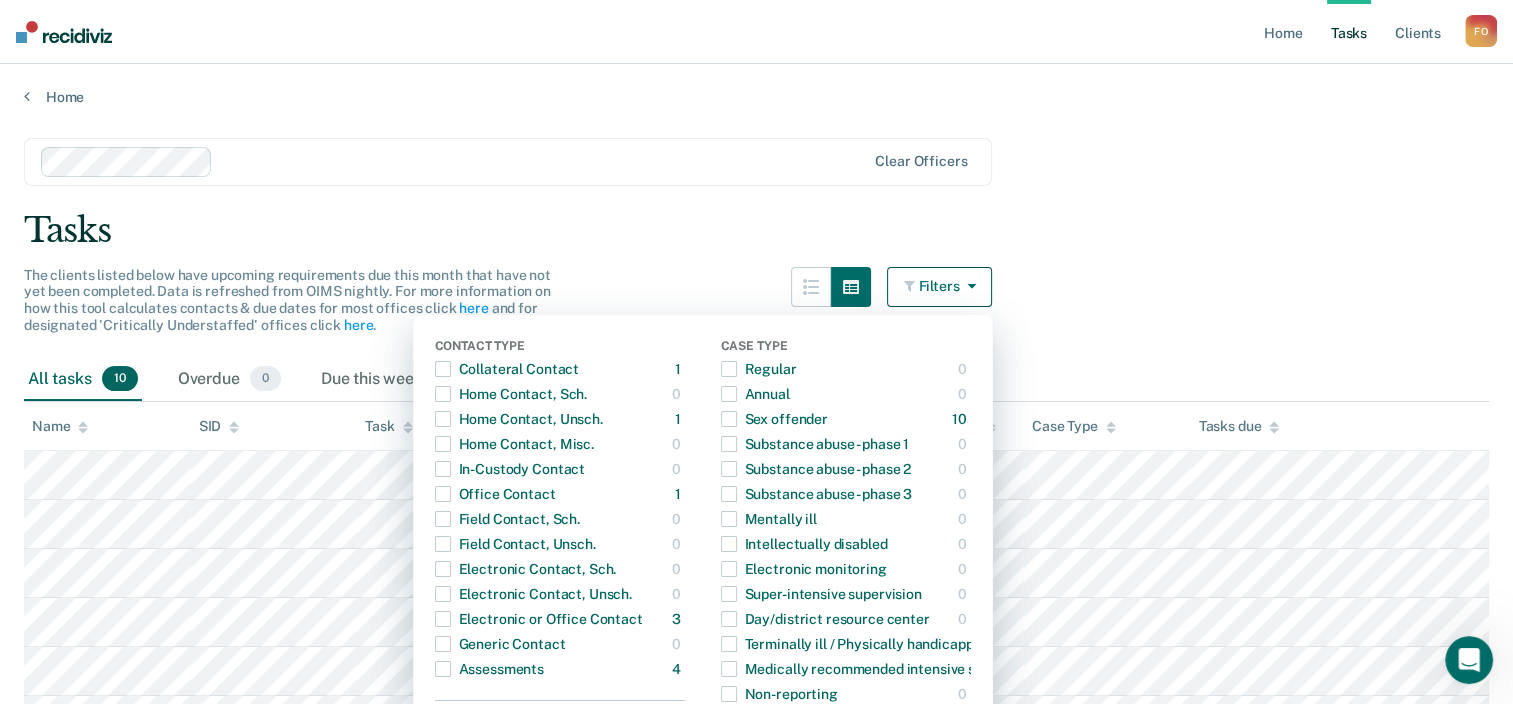 click on "Clear   officers Tasks The clients listed below have upcoming requirements due this month that have not yet been completed. Data is refreshed from OIMS nightly. For more information on how this tool calculates contacts & due dates for most offices click   here   and for designated 'Critically Understaffed' offices click   here .  Filters Contact Type Collateral Contact 1 ONLY Home Contact, Sch. 0 ONLY Home Contact, Unsch. 1 ONLY Home Contact, Misc. 0 ONLY In-Custody Contact 0 ONLY Office Contact 1 ONLY Field Contact, Sch. 0 ONLY Field Contact, Unsch. 0 ONLY Electronic Contact, Sch. 0 ONLY Electronic Contact, Unsch. 0 ONLY Electronic or Office Contact 3 ONLY Generic Contact 0 ONLY Assessments 4 ONLY Supervision Level Annual 0 ONLY Low 0 ONLY Low-Moderate 4 ONLY Moderate 5 ONLY High 0 ONLY In-custody 0 ONLY Case Type Regular 0 ONLY Annual 0 ONLY Sex offender 10 ONLY Substance abuse - phase 1 0 ONLY Substance abuse - phase 2 0 ONLY Substance abuse - phase 3 0 ONLY Mentally ill 0 ONLY Intellectually disabled 0 0" at bounding box center [756, 560] 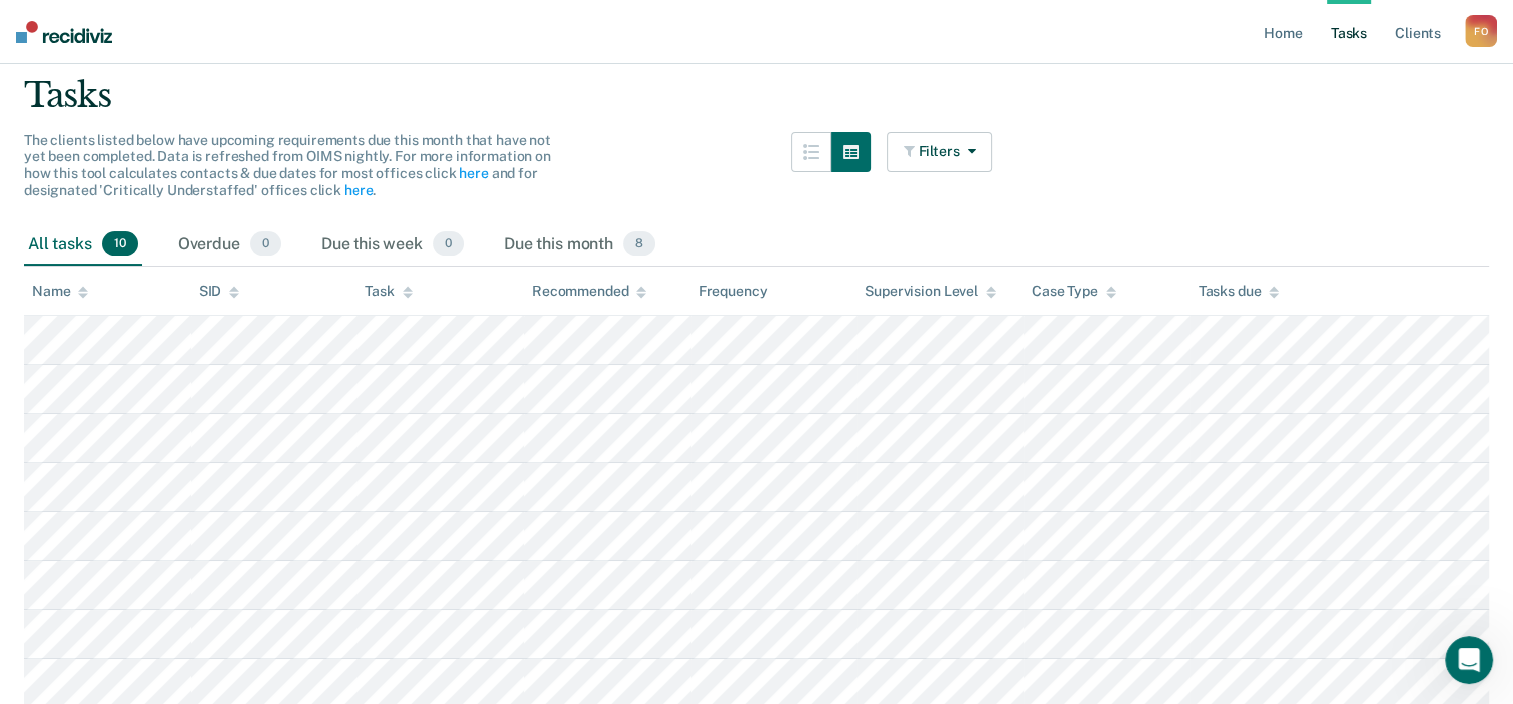 scroll, scrollTop: 16, scrollLeft: 0, axis: vertical 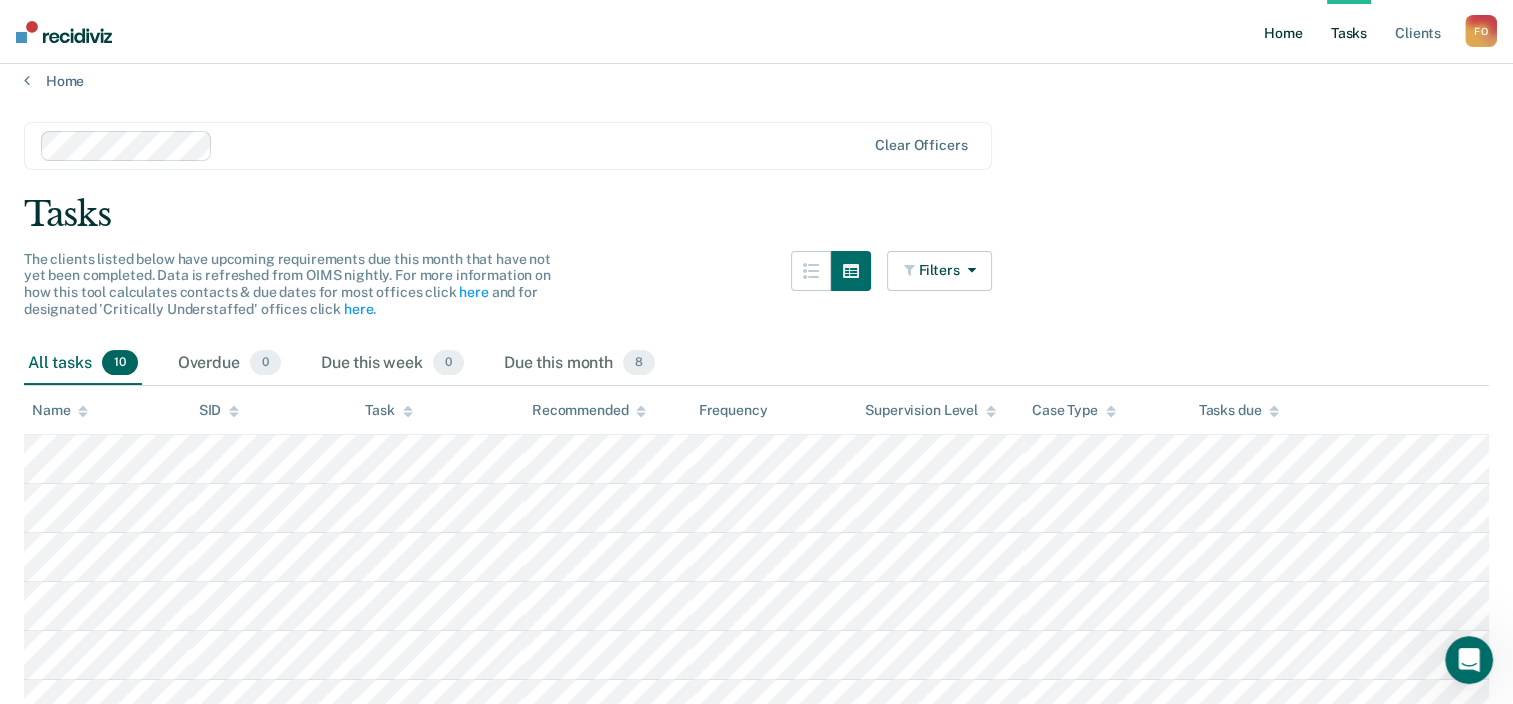 click on "Home" at bounding box center [1283, 32] 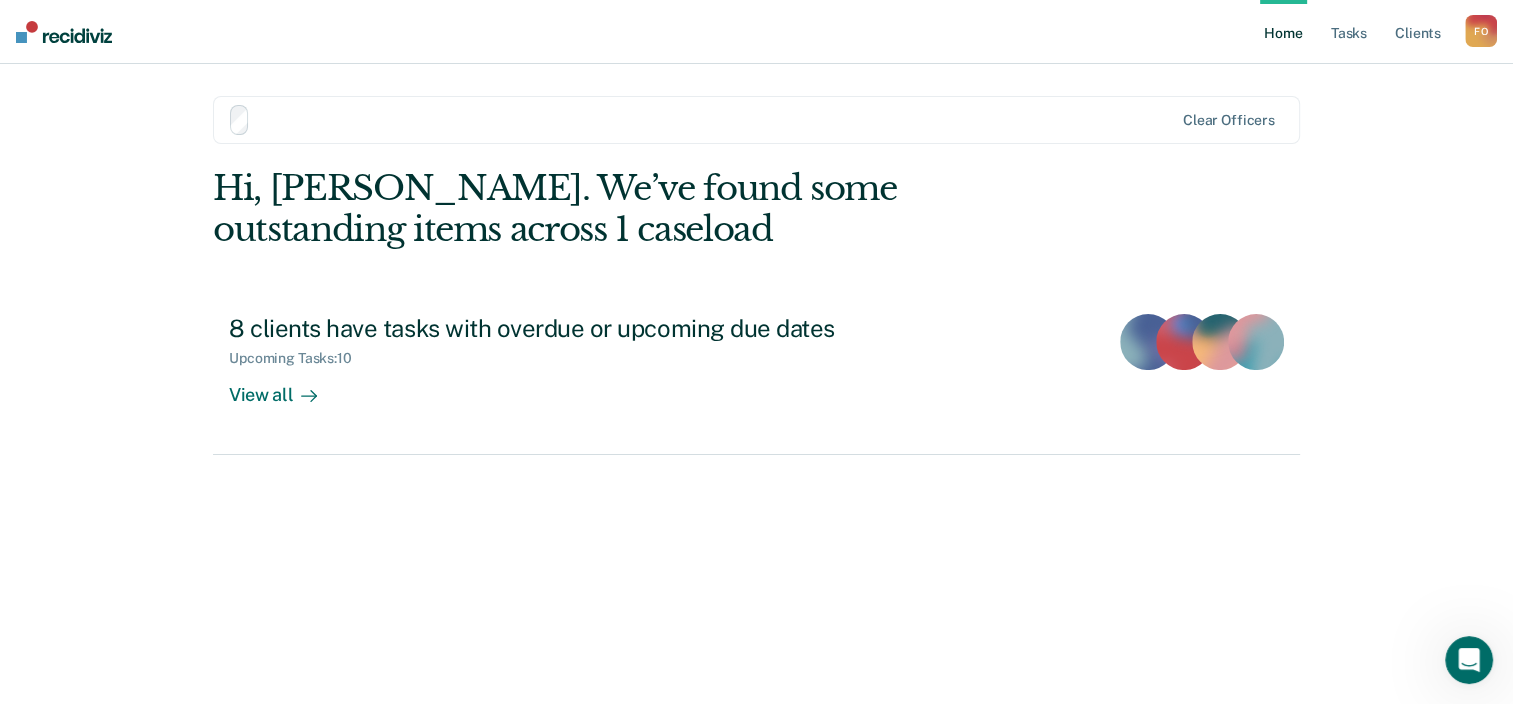 scroll, scrollTop: 0, scrollLeft: 0, axis: both 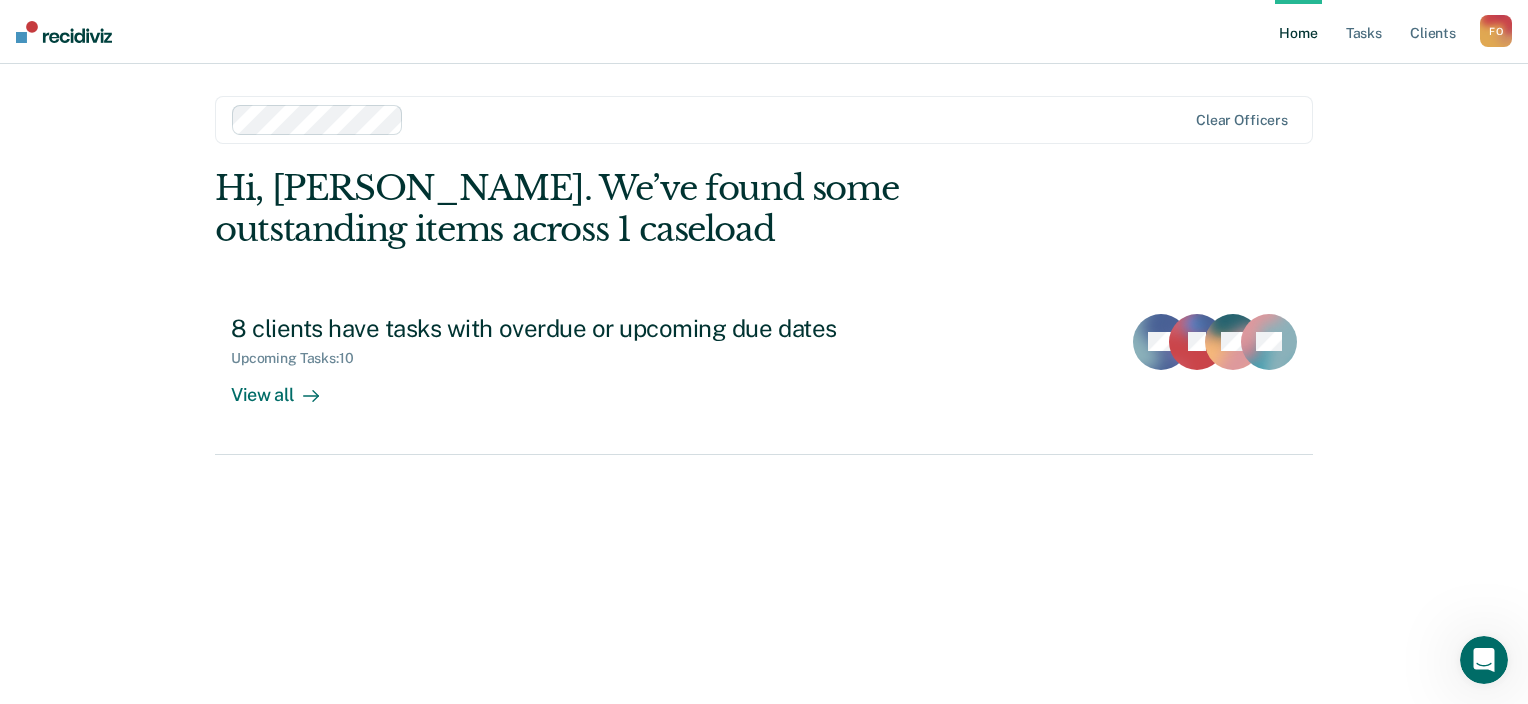 click on "Home" at bounding box center (1298, 32) 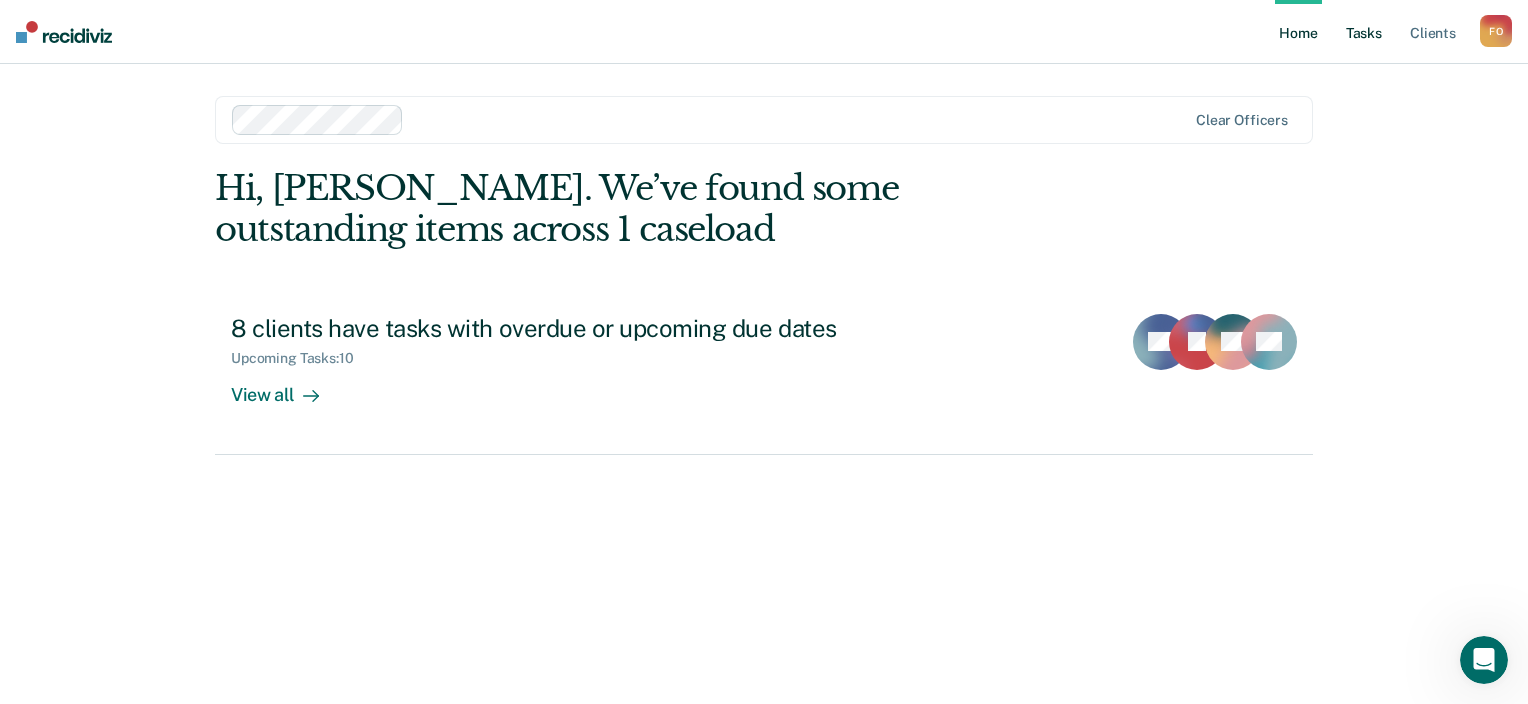 click on "Tasks" at bounding box center (1364, 32) 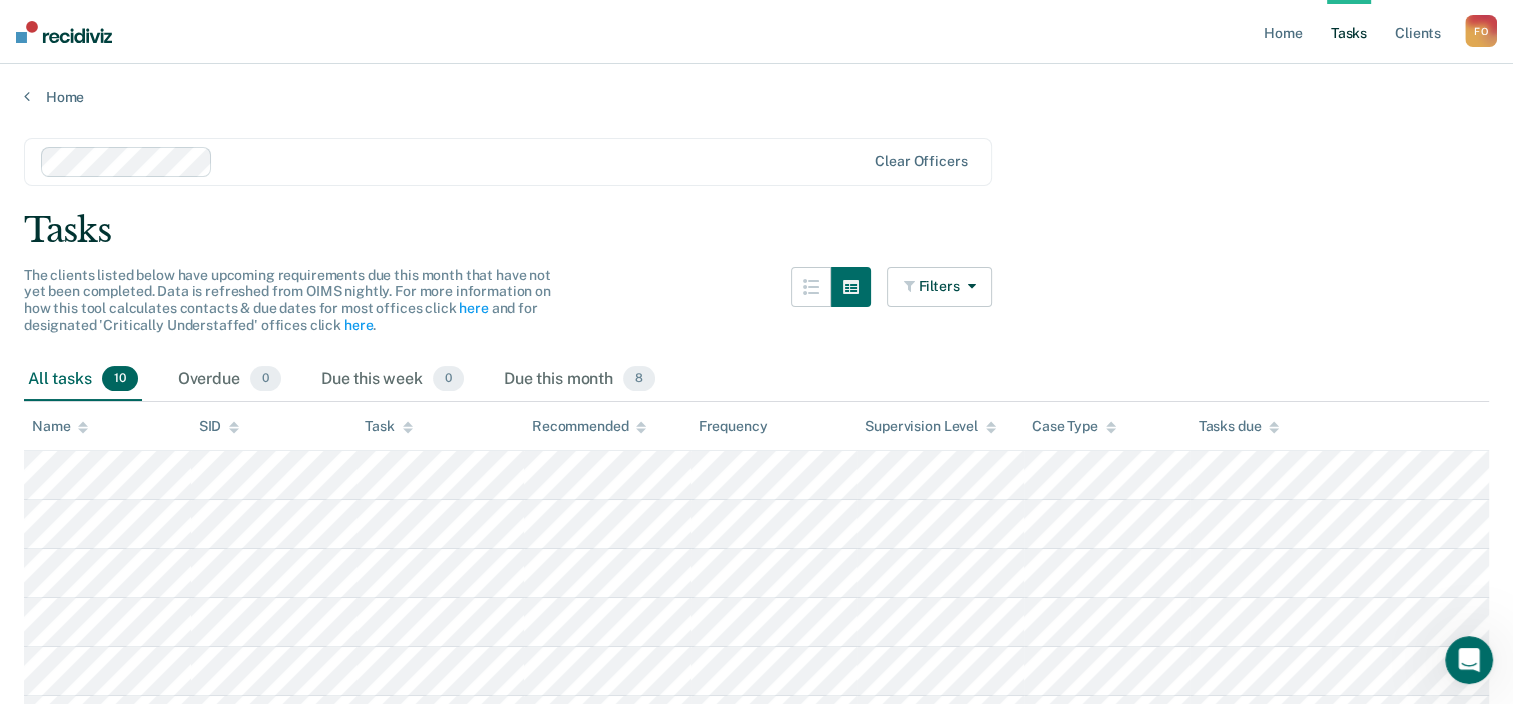 click on "Tasks" at bounding box center (1349, 32) 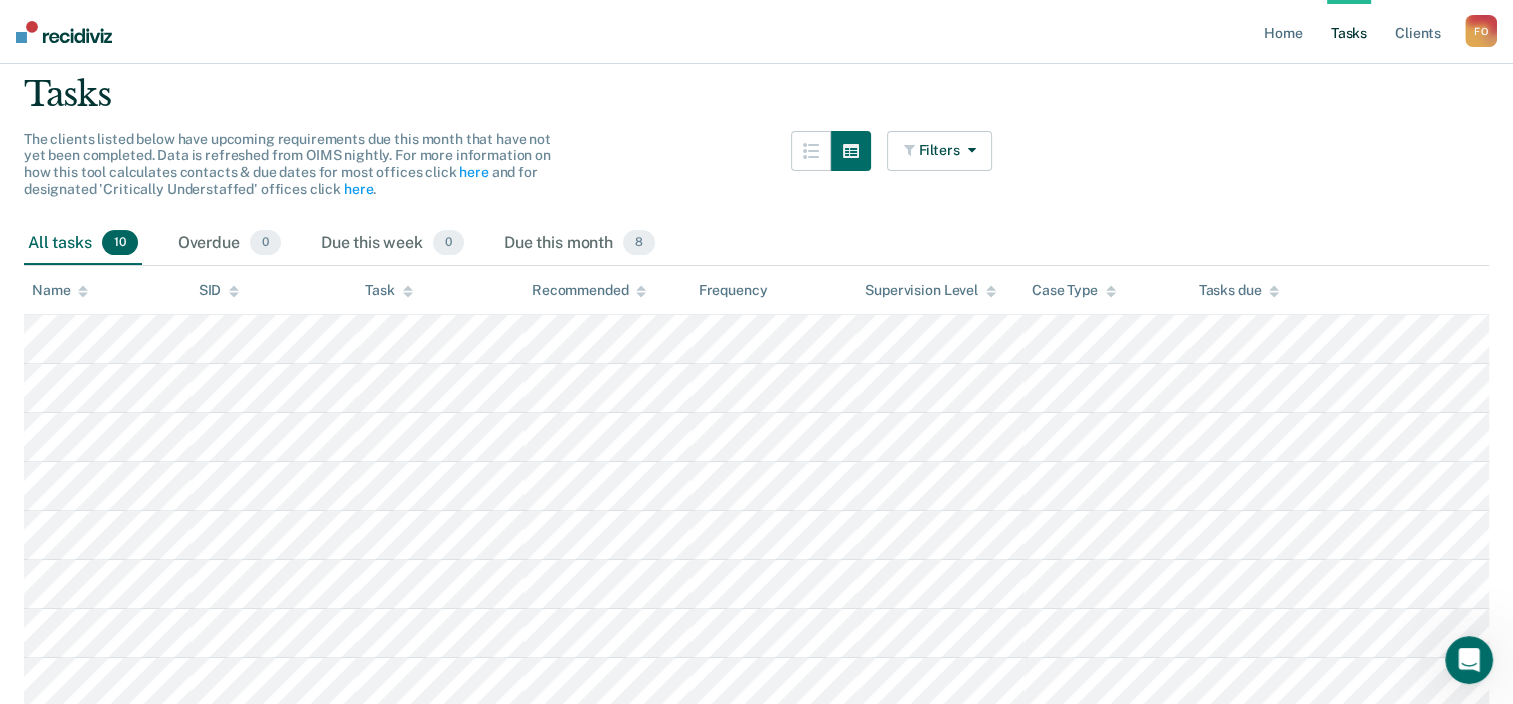 scroll, scrollTop: 200, scrollLeft: 0, axis: vertical 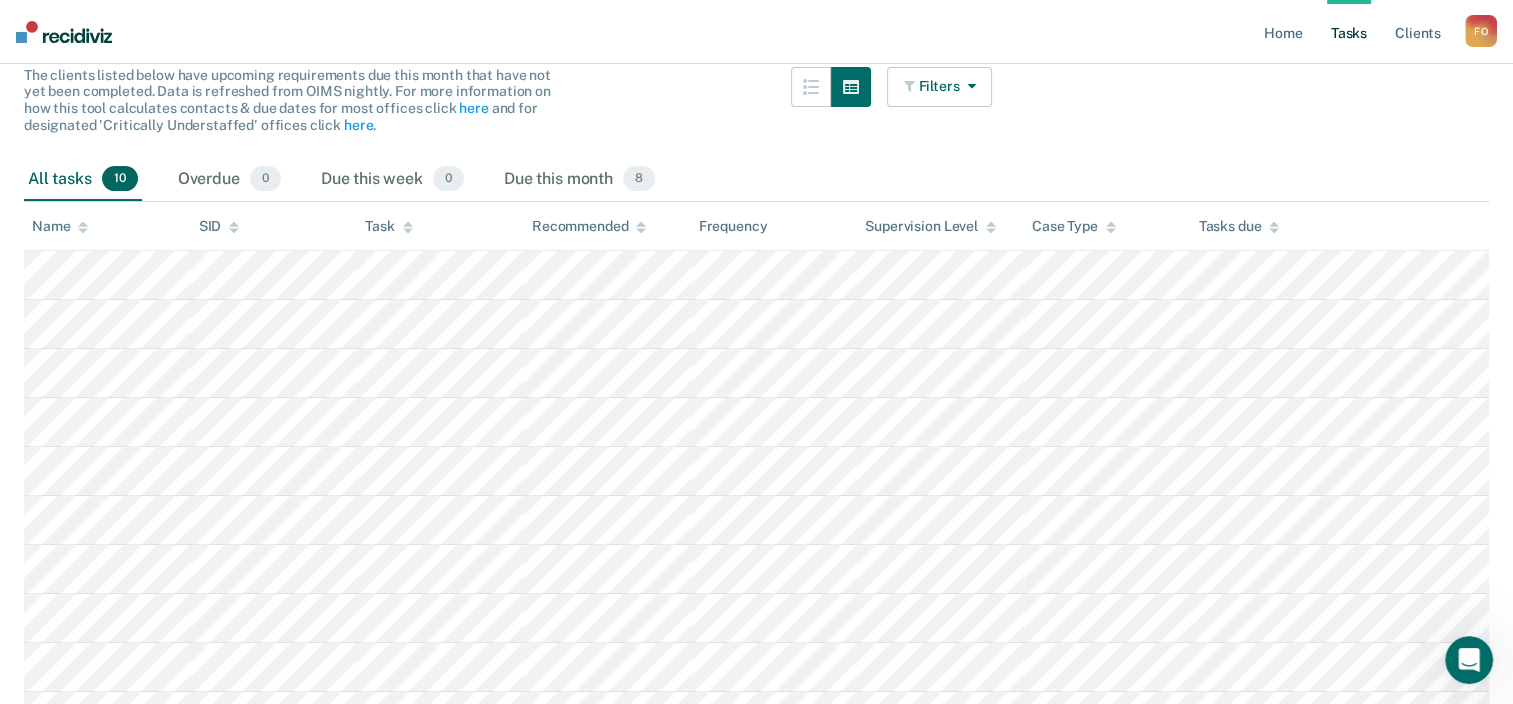 click on "Filters" at bounding box center [940, 87] 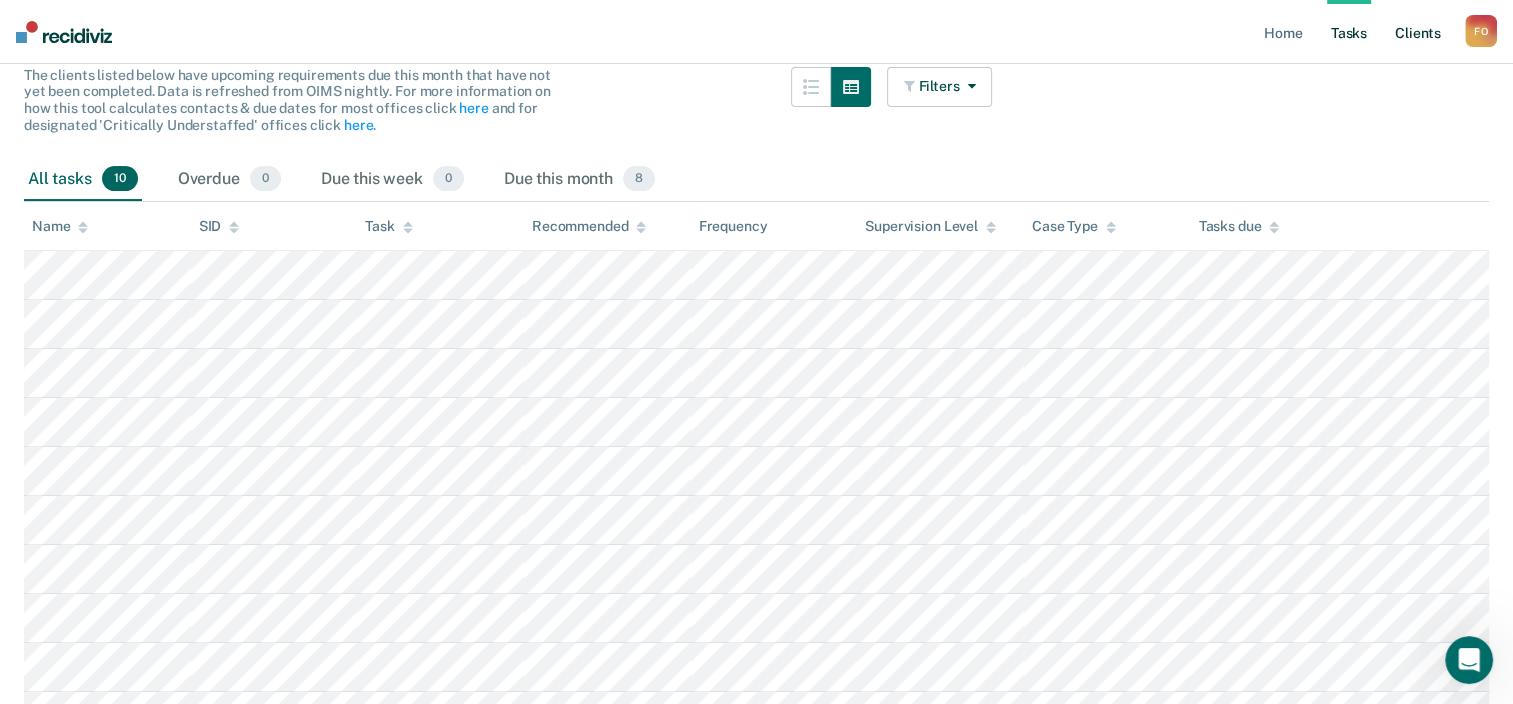 click on "Client s" at bounding box center [1418, 32] 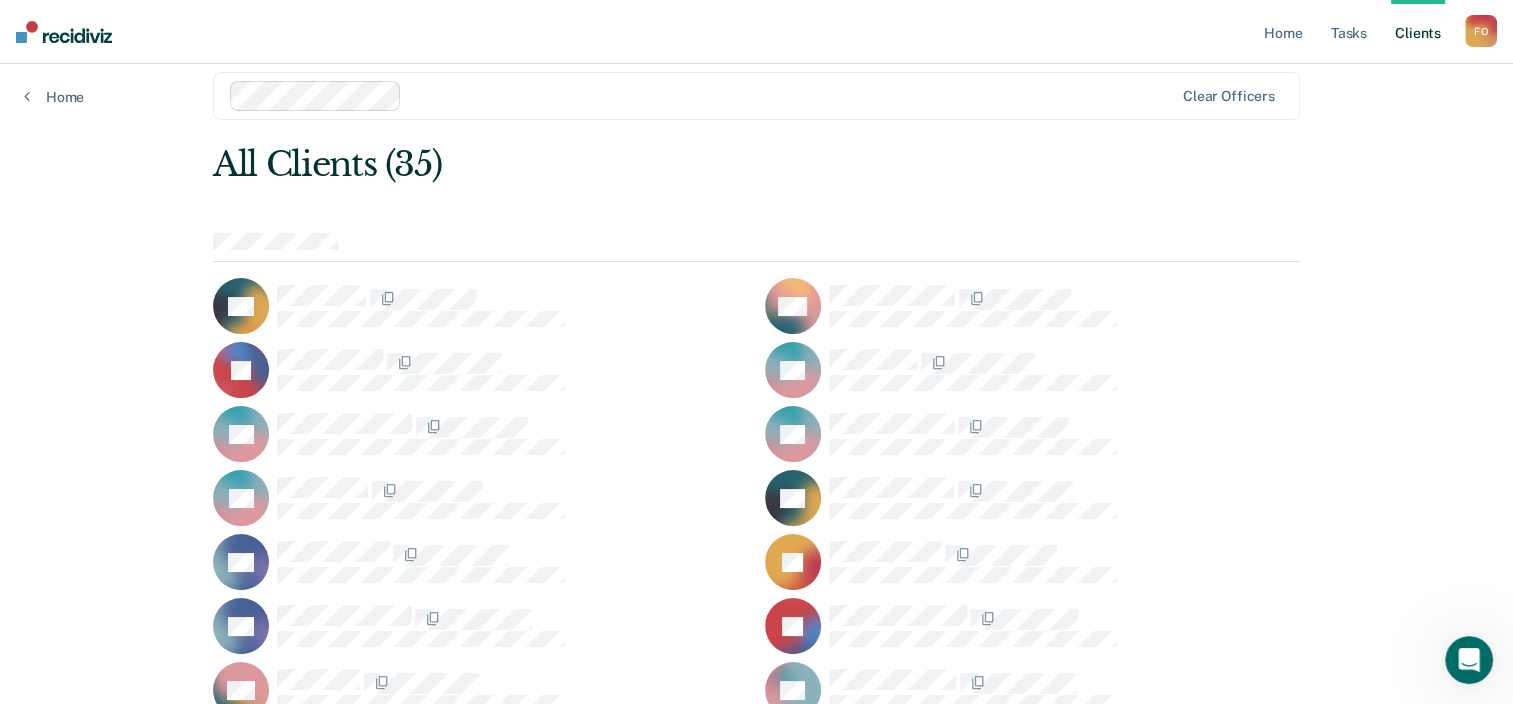 scroll, scrollTop: 0, scrollLeft: 0, axis: both 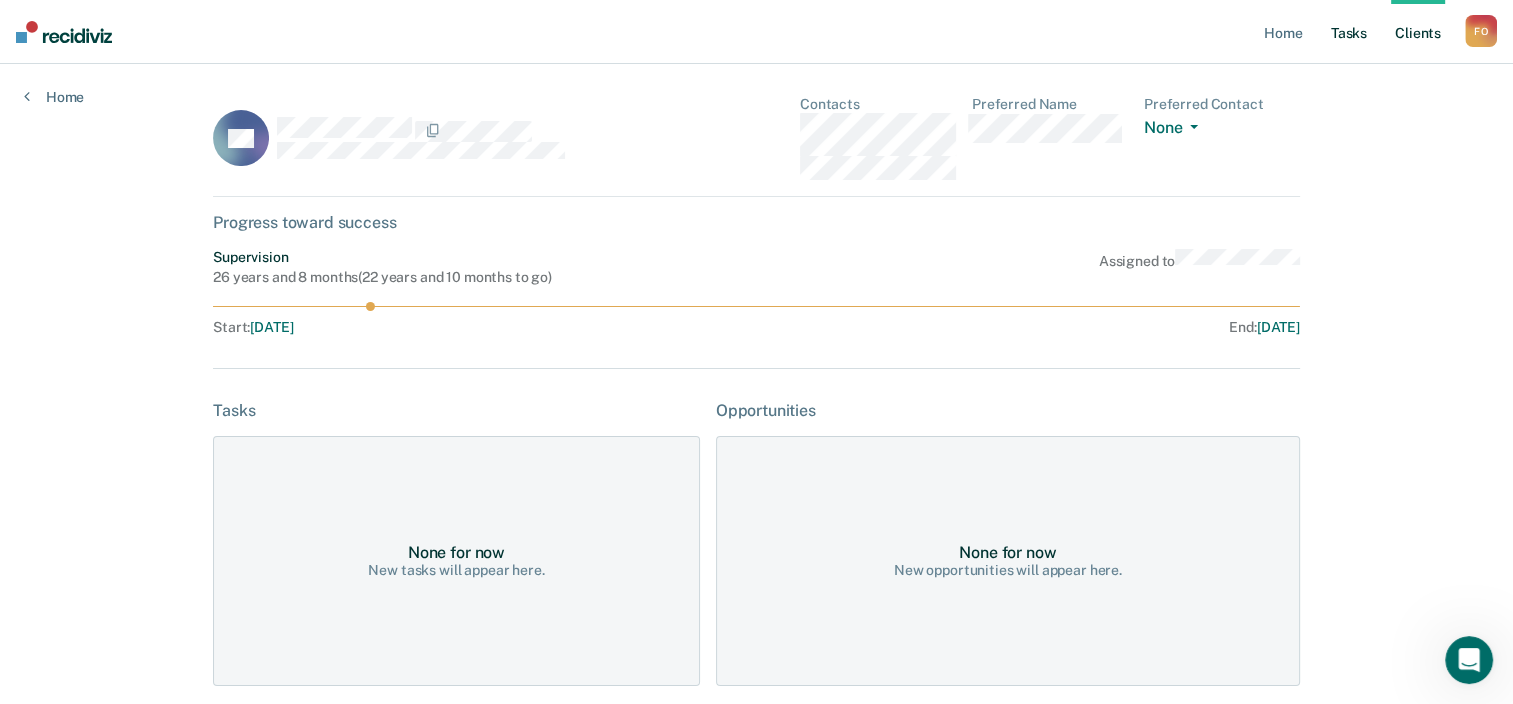 click on "Tasks" at bounding box center [1349, 32] 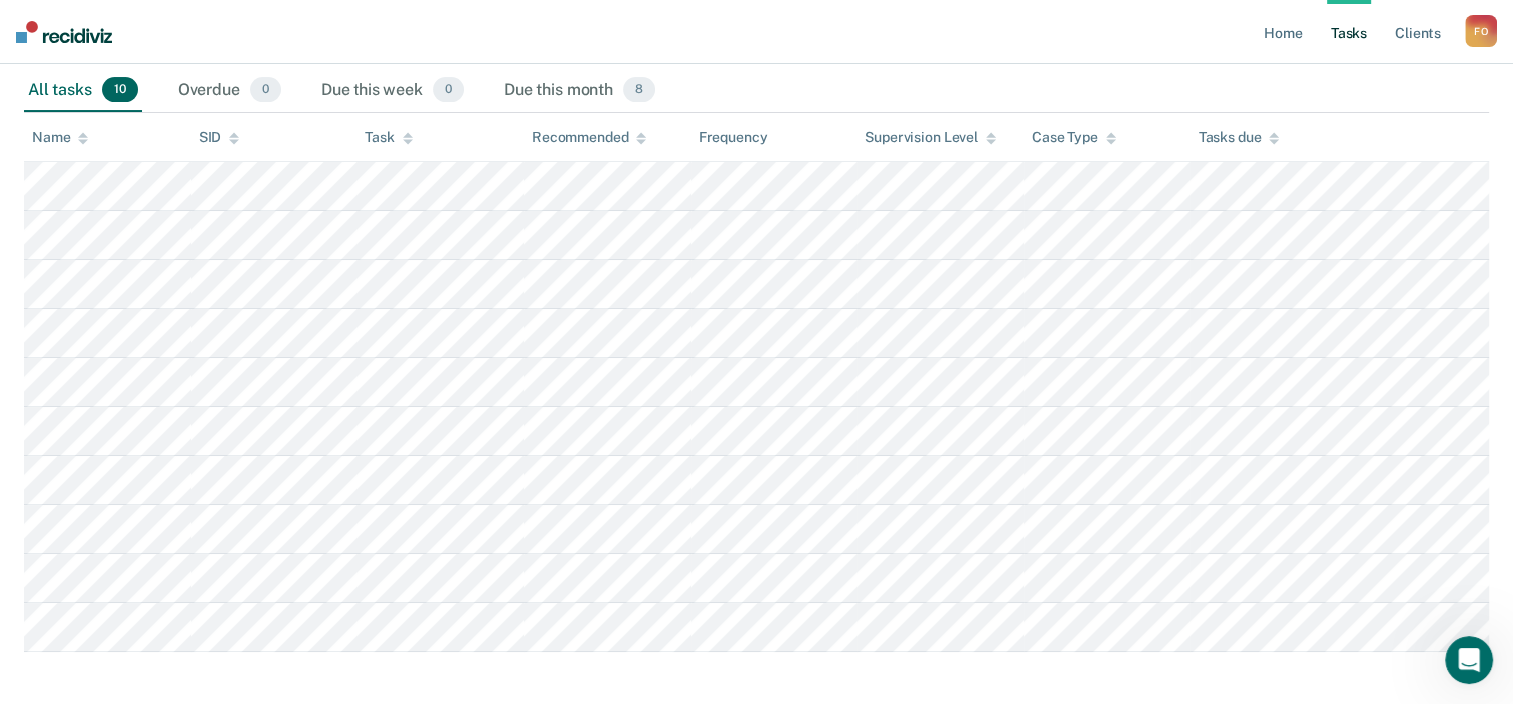 scroll, scrollTop: 300, scrollLeft: 0, axis: vertical 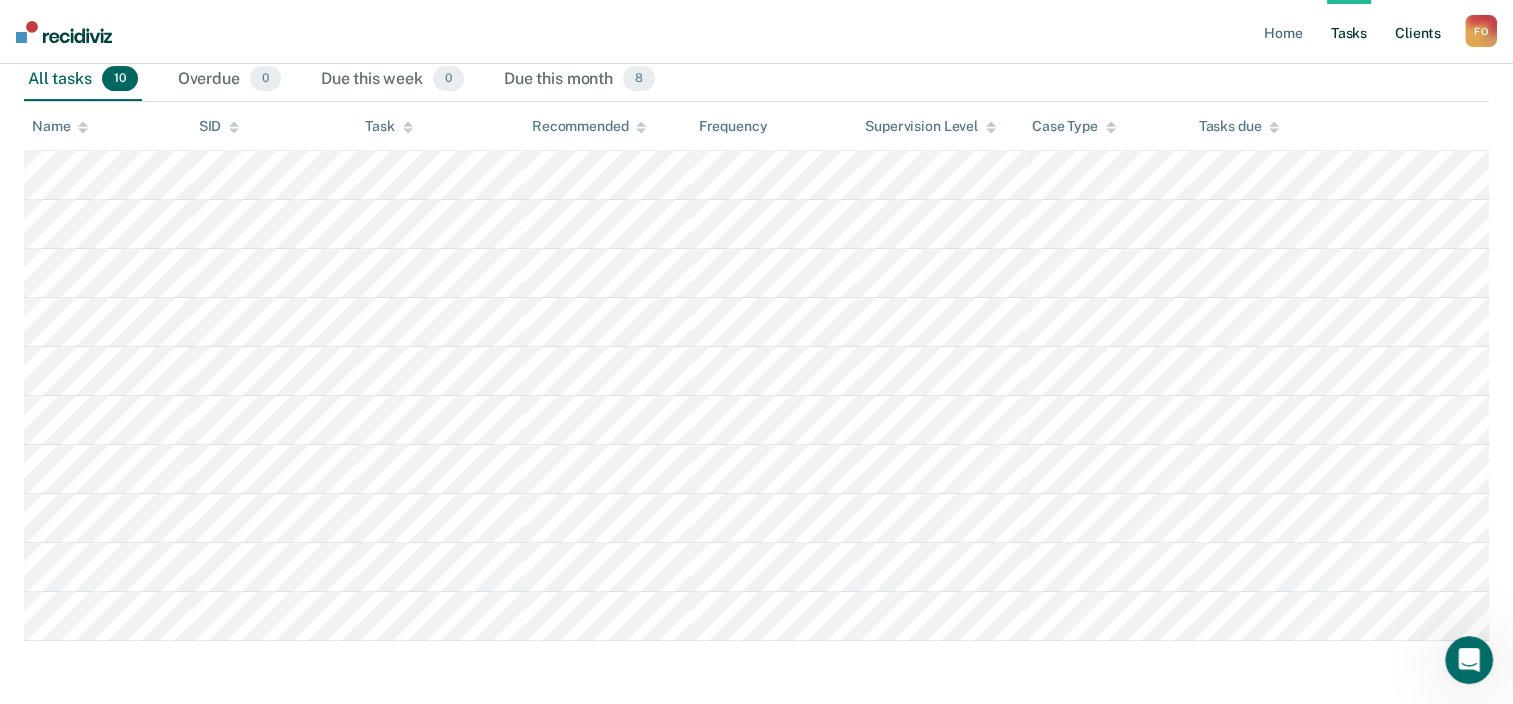 click on "Client s" at bounding box center [1418, 32] 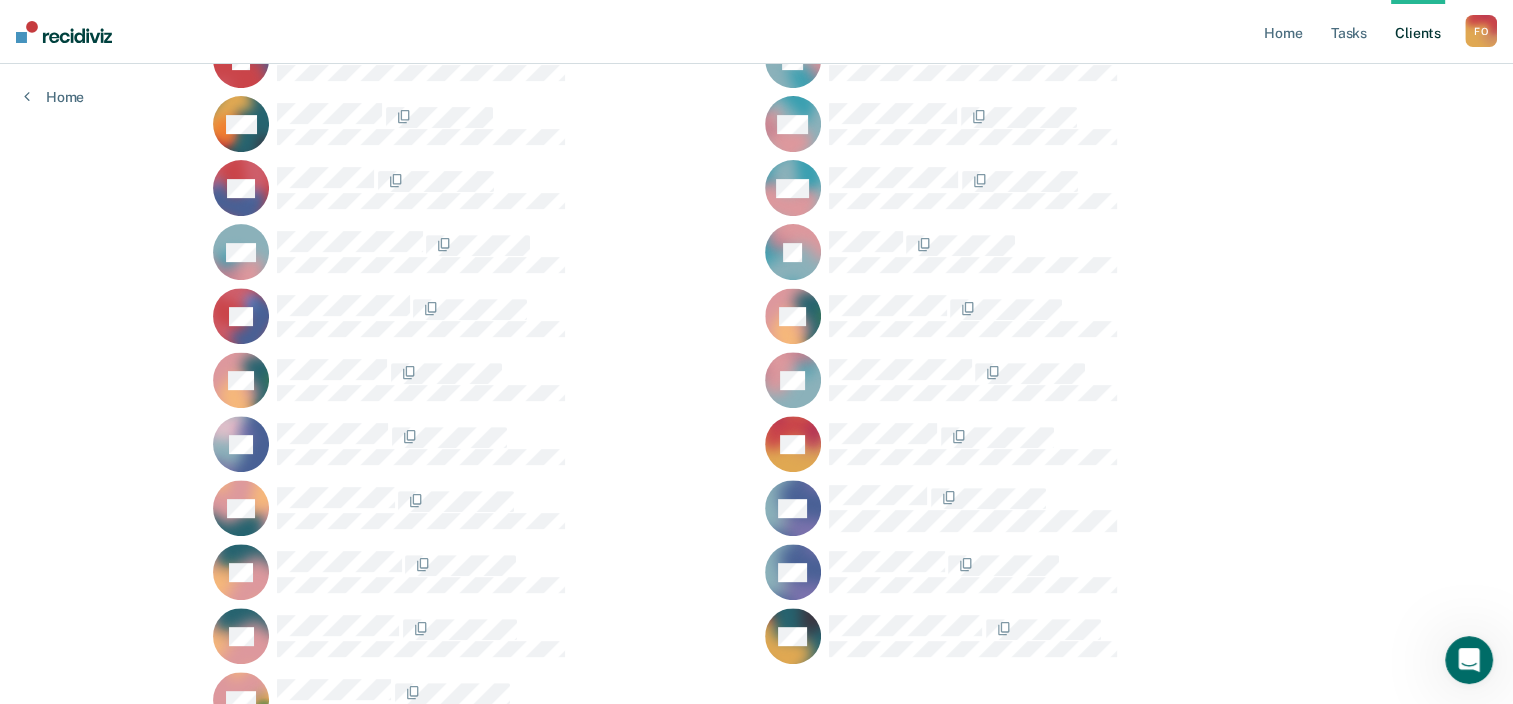 scroll, scrollTop: 818, scrollLeft: 0, axis: vertical 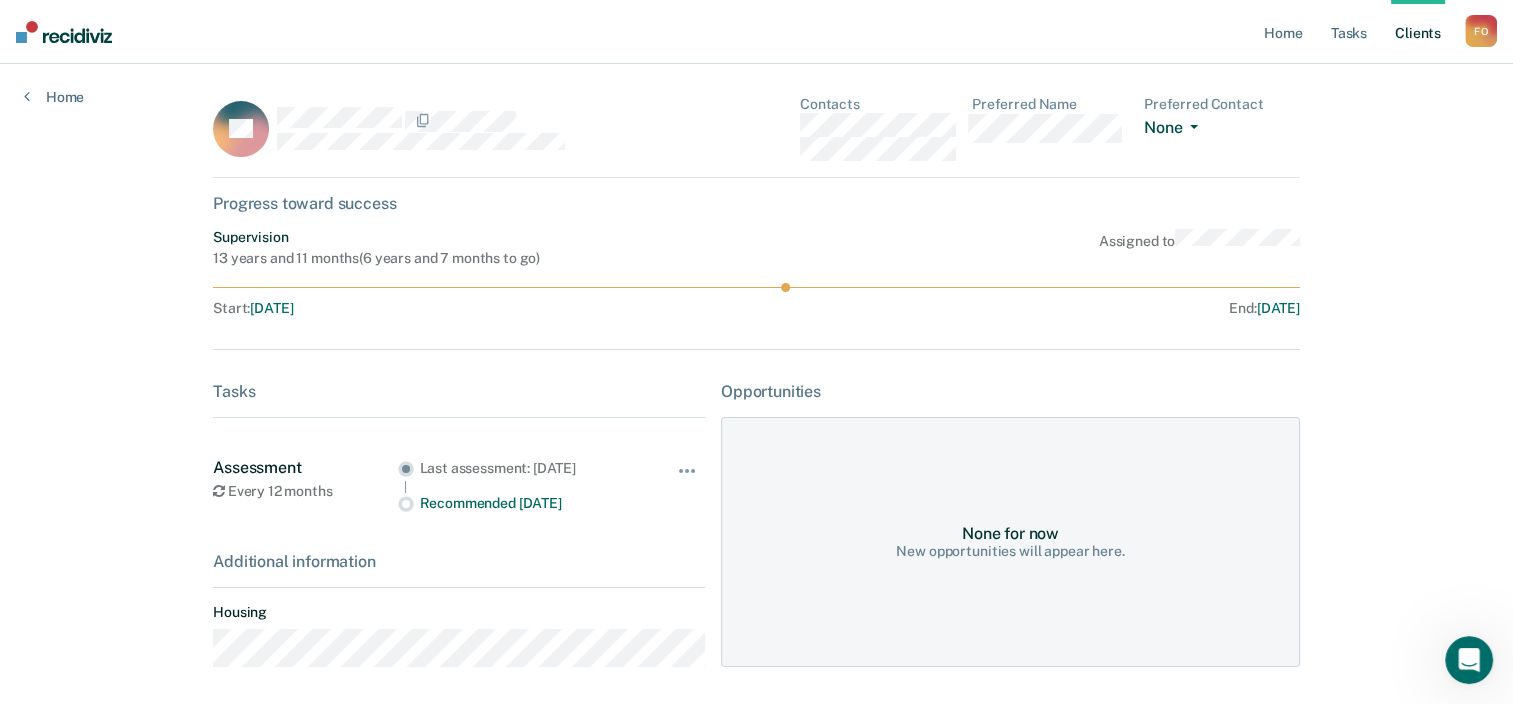 click 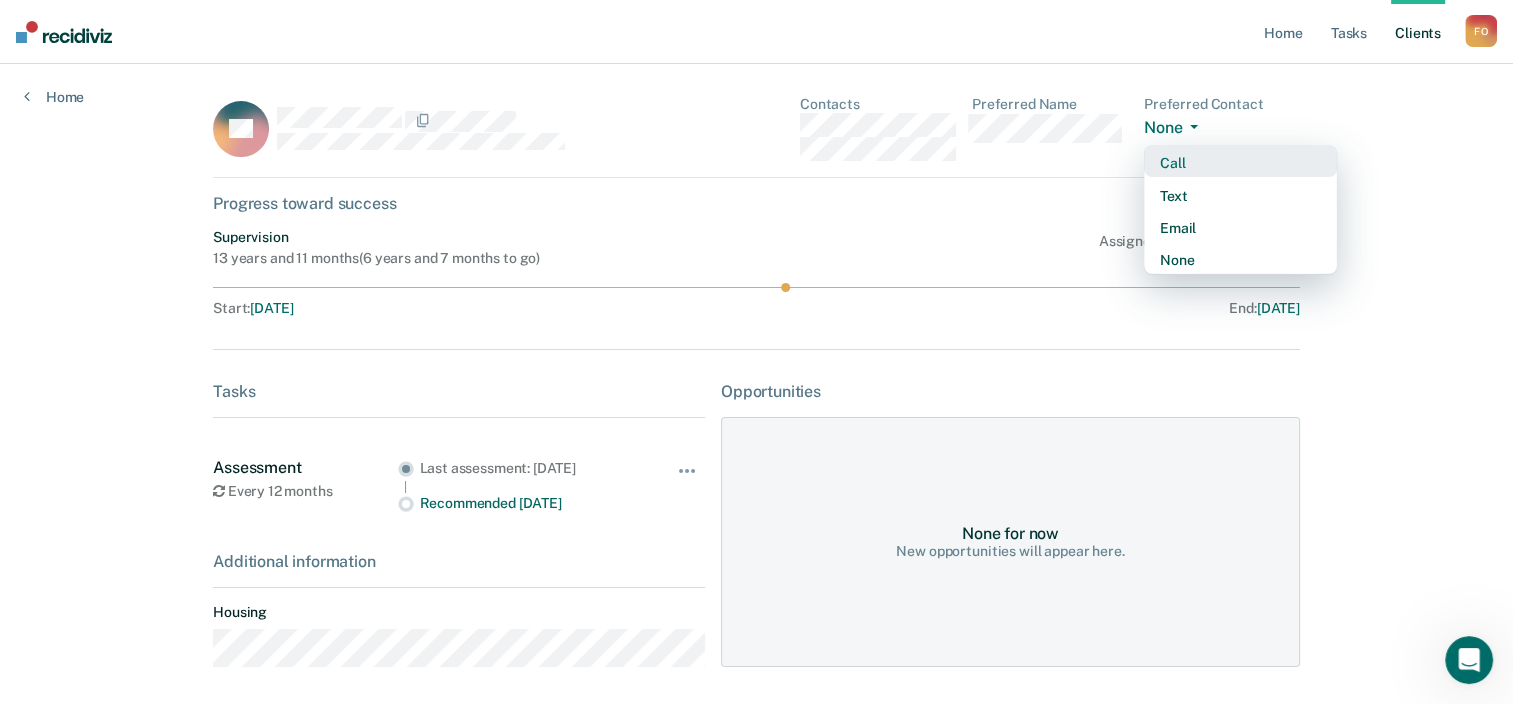 click on "Call" at bounding box center (1240, 163) 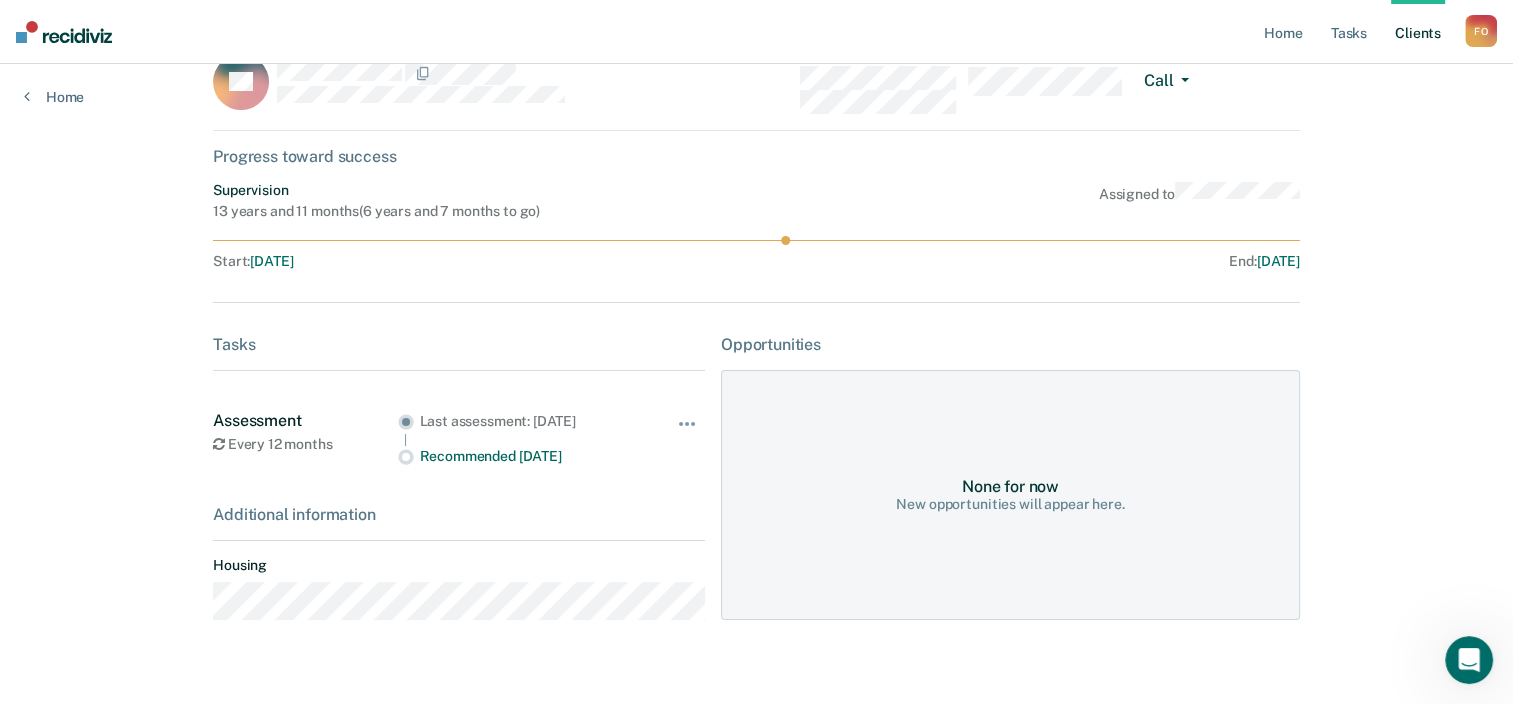 scroll, scrollTop: 0, scrollLeft: 0, axis: both 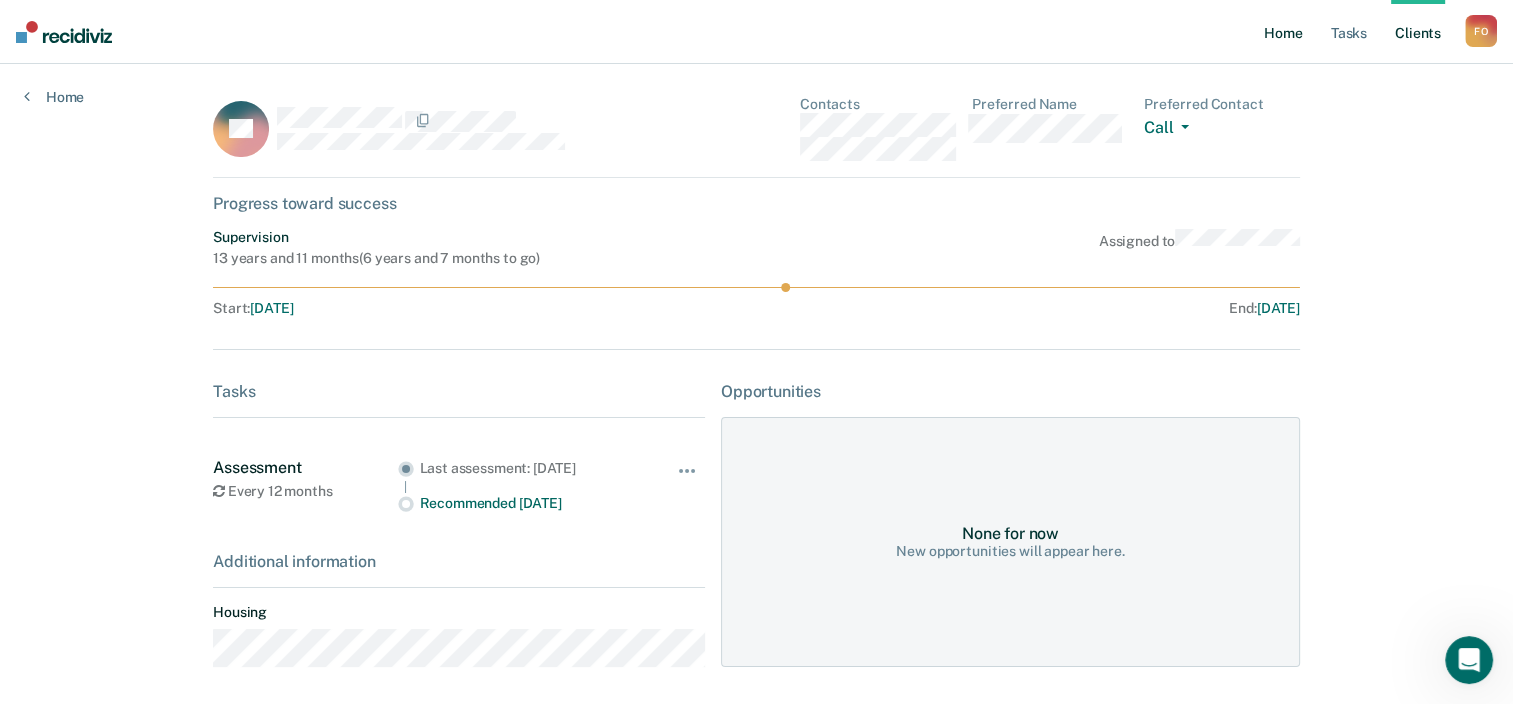 click on "Home" at bounding box center [1283, 32] 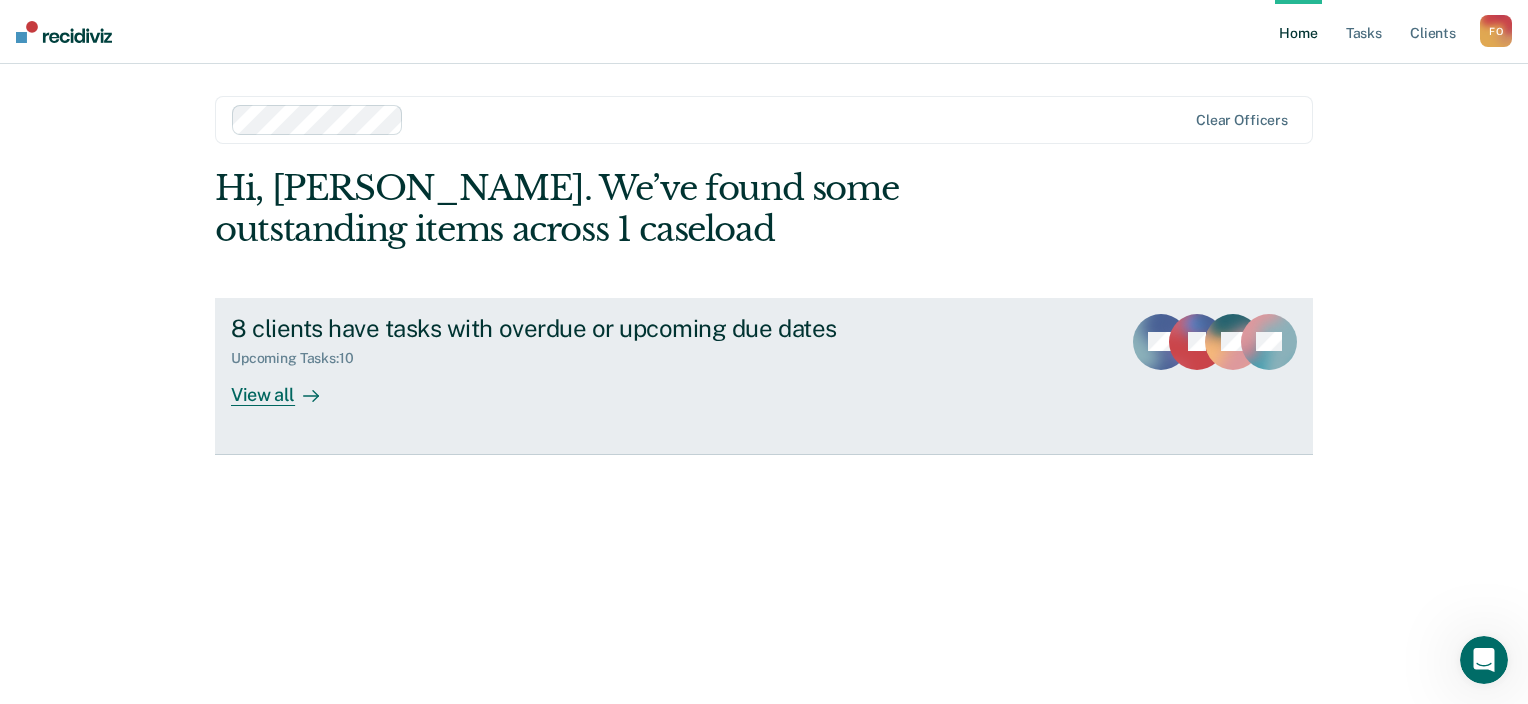 click on "View all" at bounding box center [287, 386] 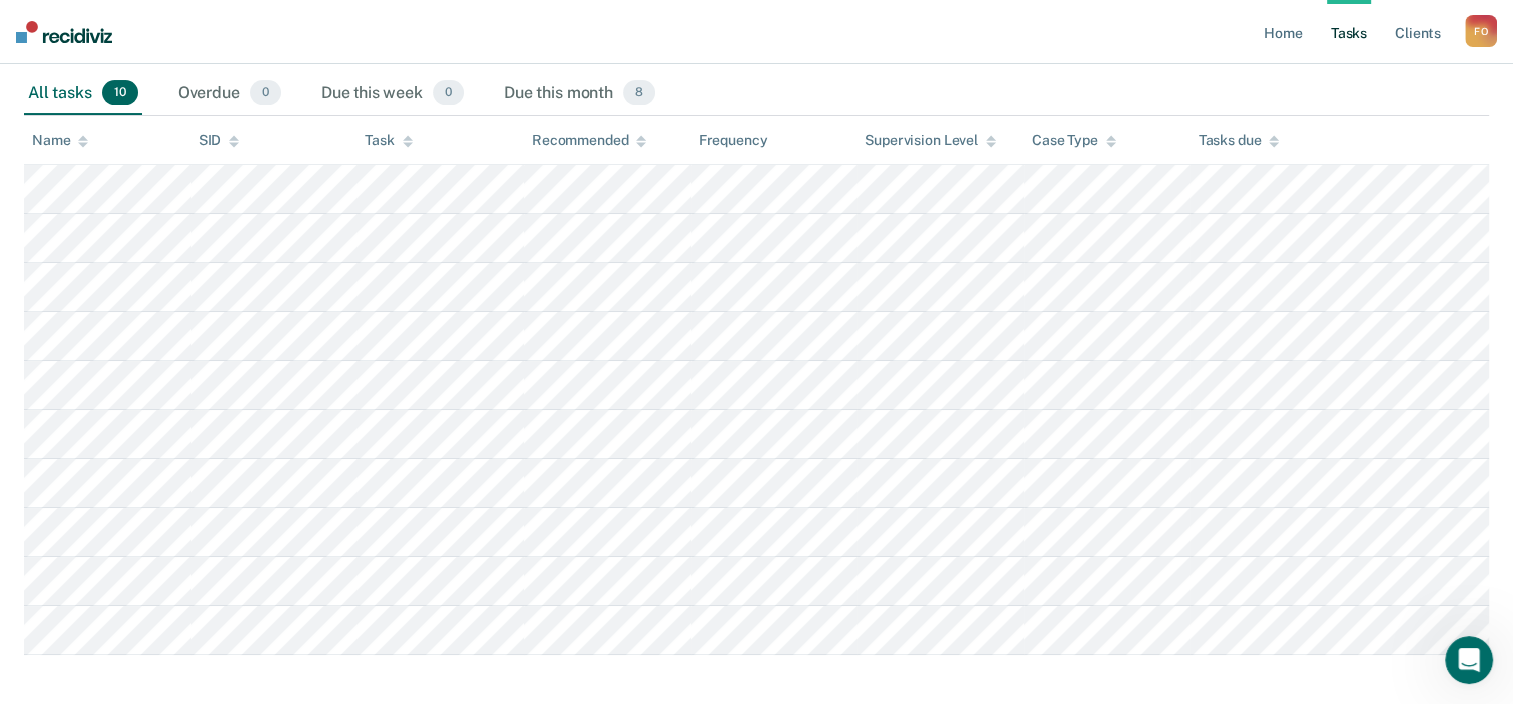 scroll, scrollTop: 300, scrollLeft: 0, axis: vertical 